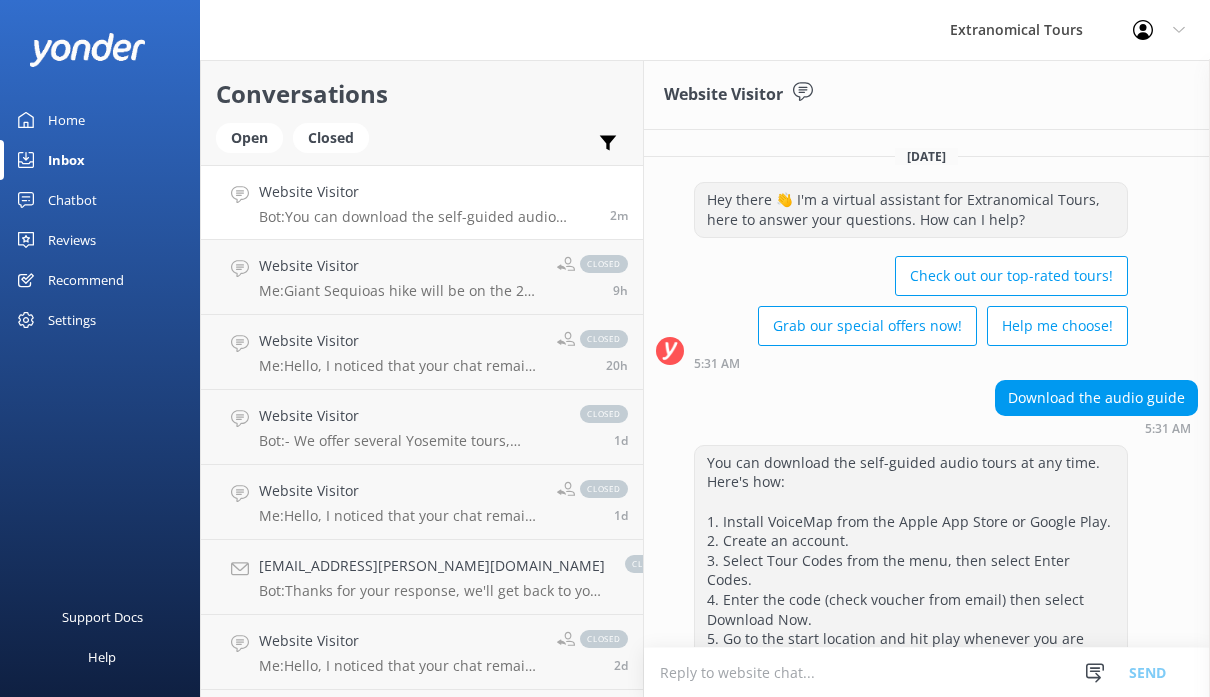scroll, scrollTop: 0, scrollLeft: 0, axis: both 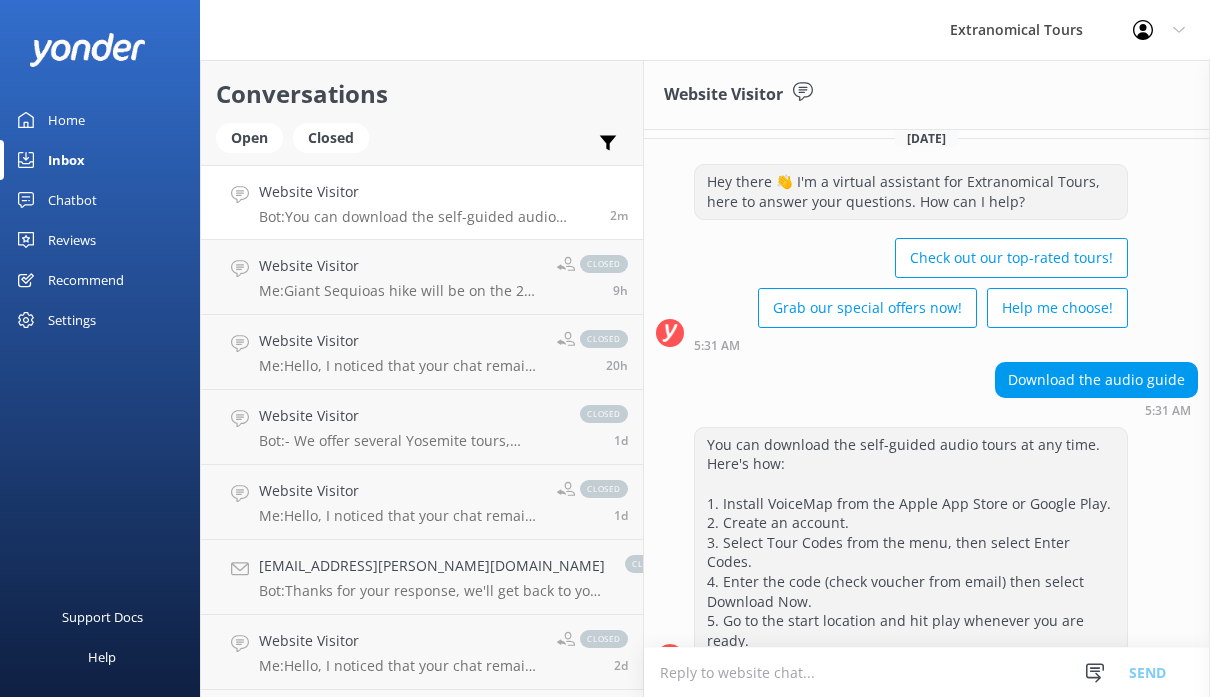 click on "Snippets Manage Still Need Further Assistance? Hi, just checking in - do you stil Closing Inactive Chat Hello, I noticed that your chat re Send" at bounding box center [1132, 672] 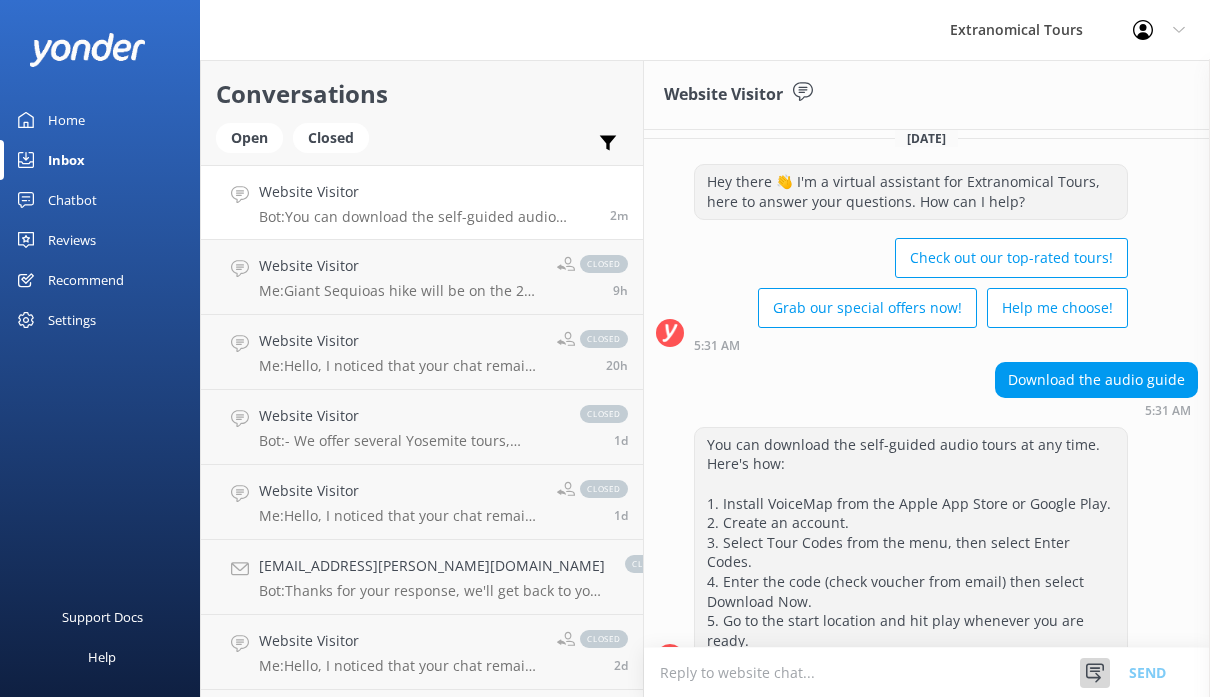 click at bounding box center (1095, 673) 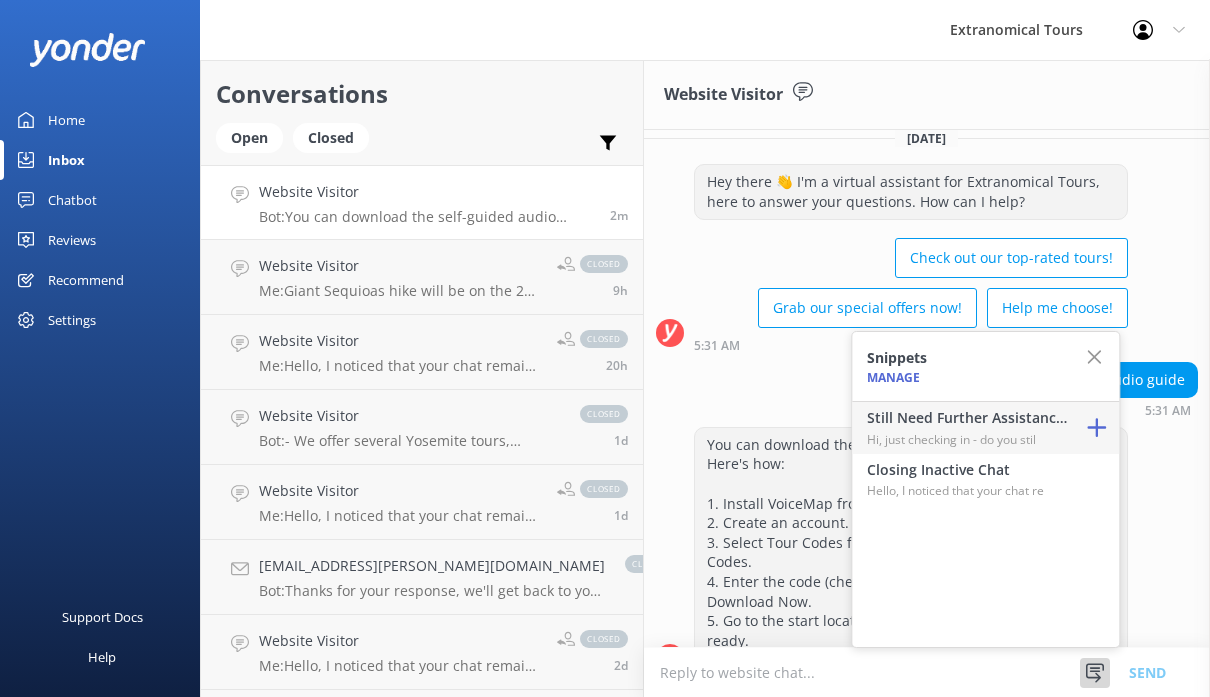 click on "Hi, just checking in - do you stil" at bounding box center [967, 439] 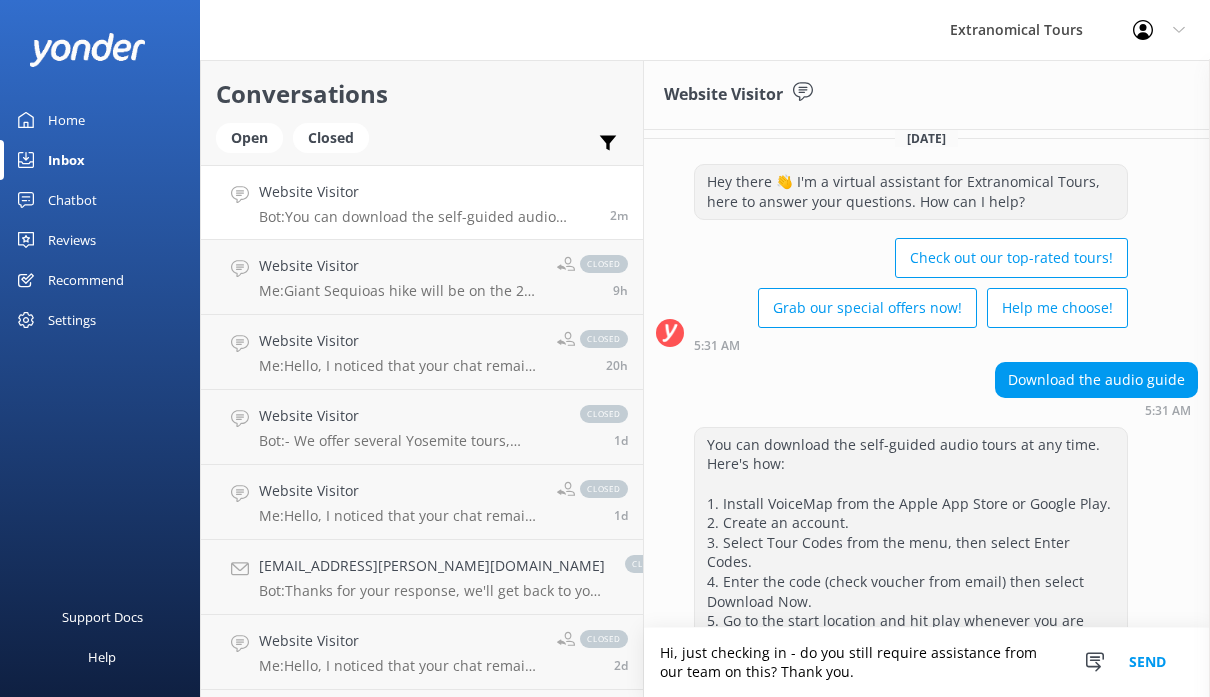 click on "Send" at bounding box center [1147, 662] 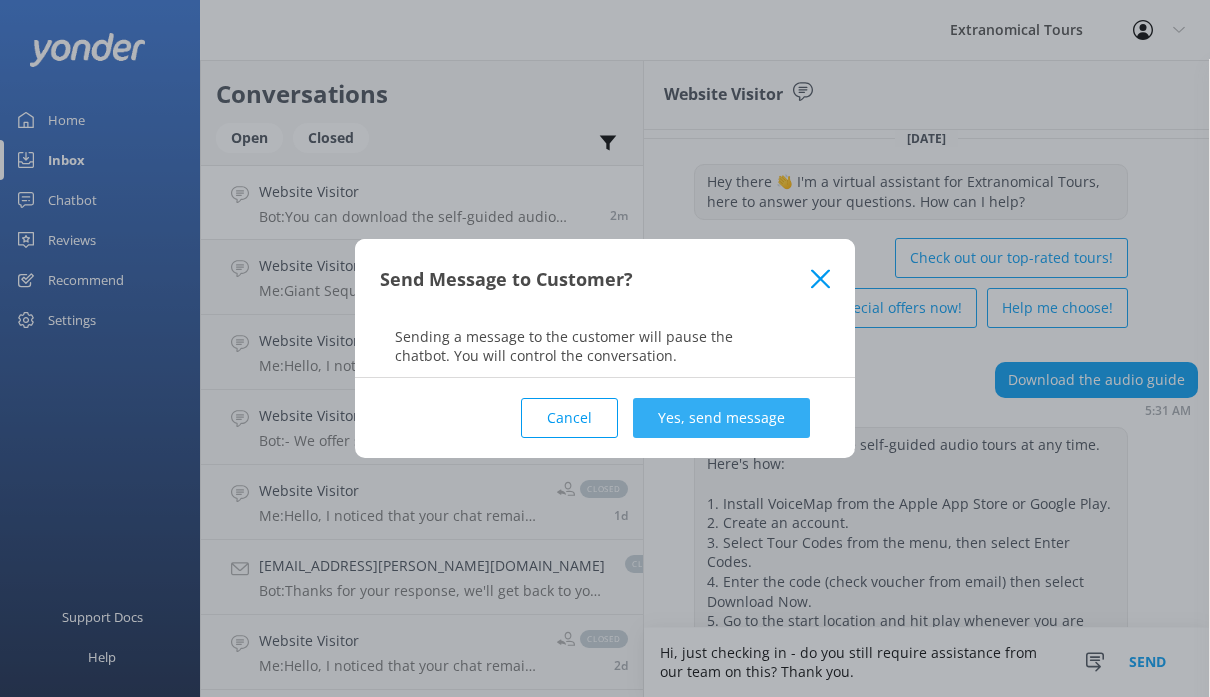 click on "Yes, send message" at bounding box center [721, 418] 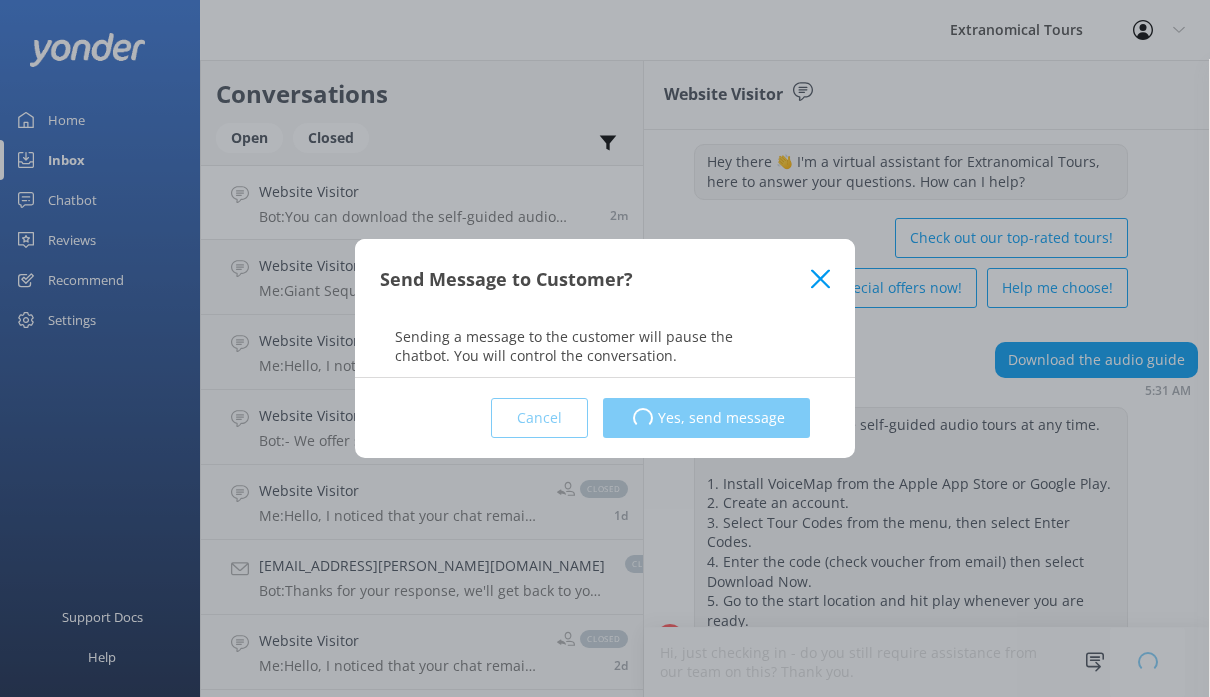 type 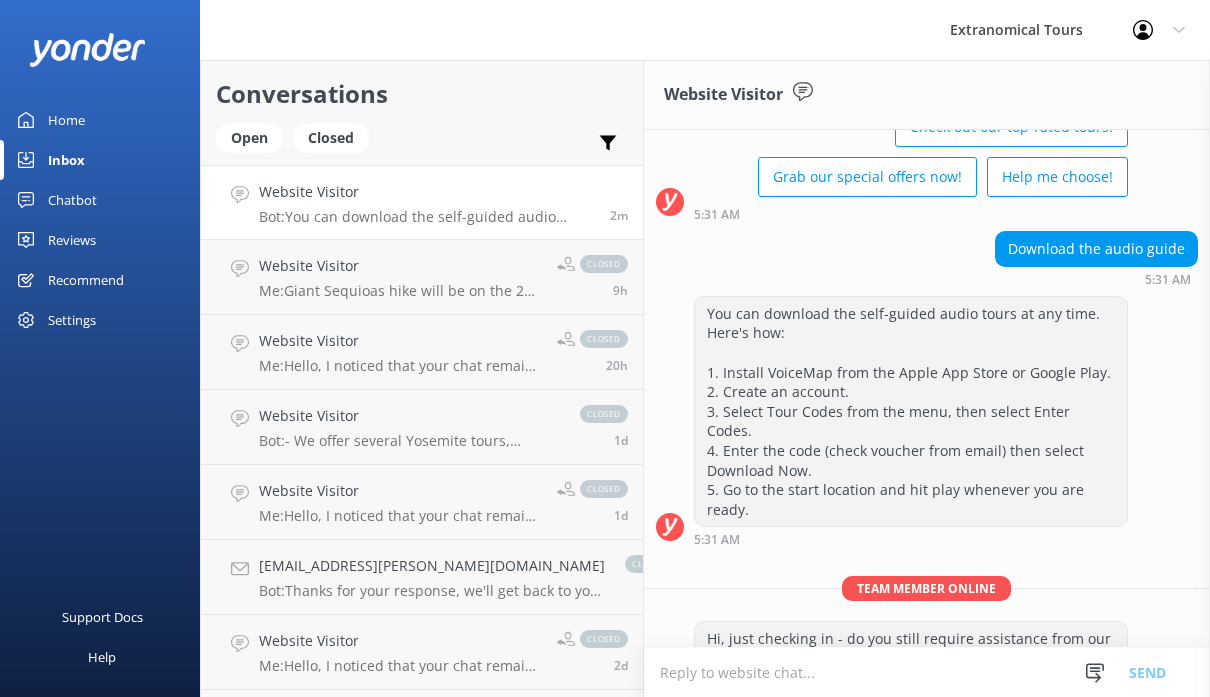 scroll, scrollTop: 167, scrollLeft: 0, axis: vertical 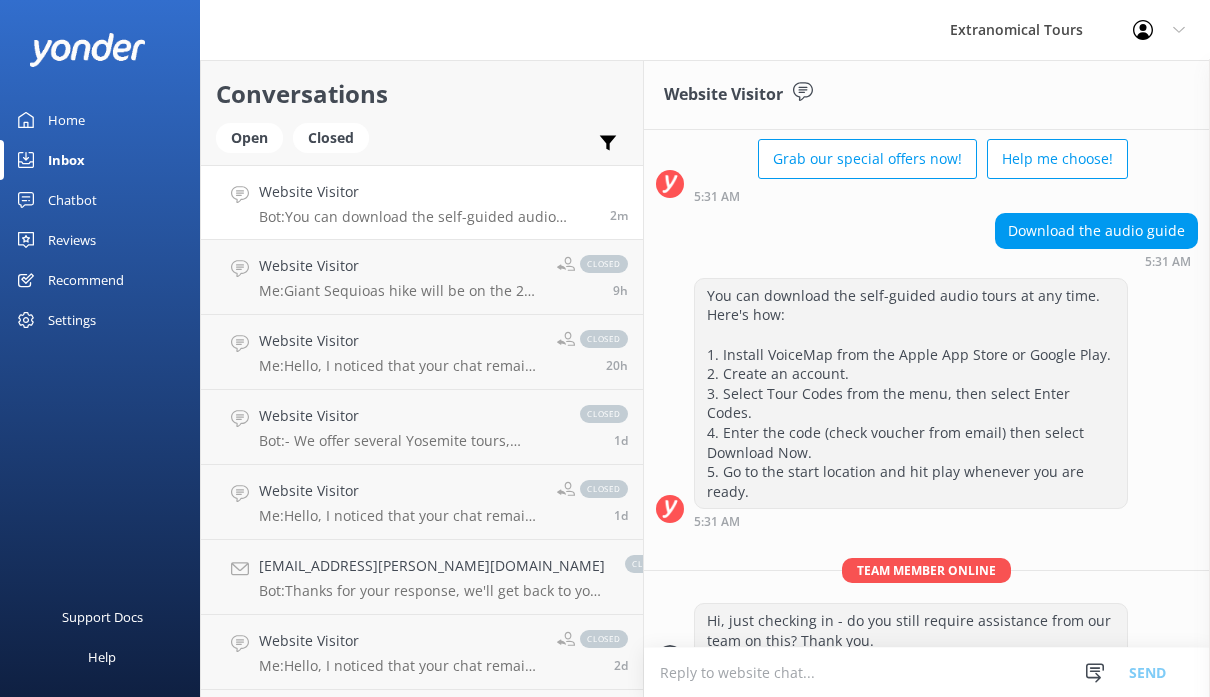 click on "Inbox" at bounding box center [100, 160] 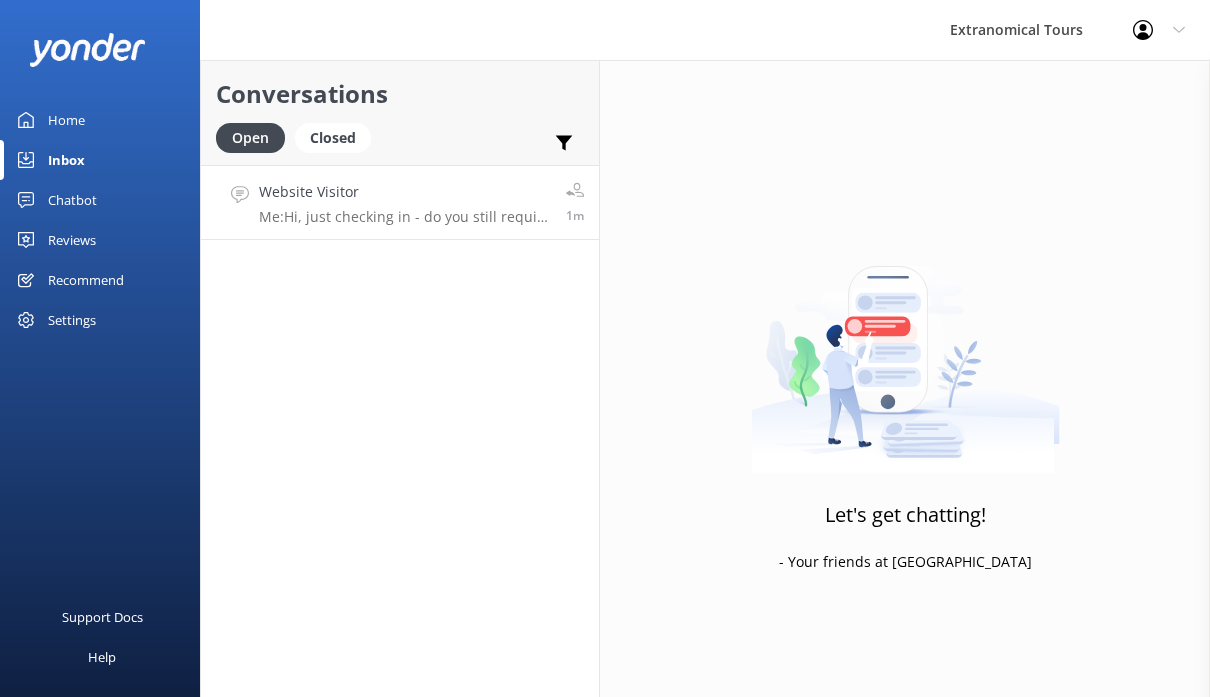 click on "Website Visitor" at bounding box center (405, 192) 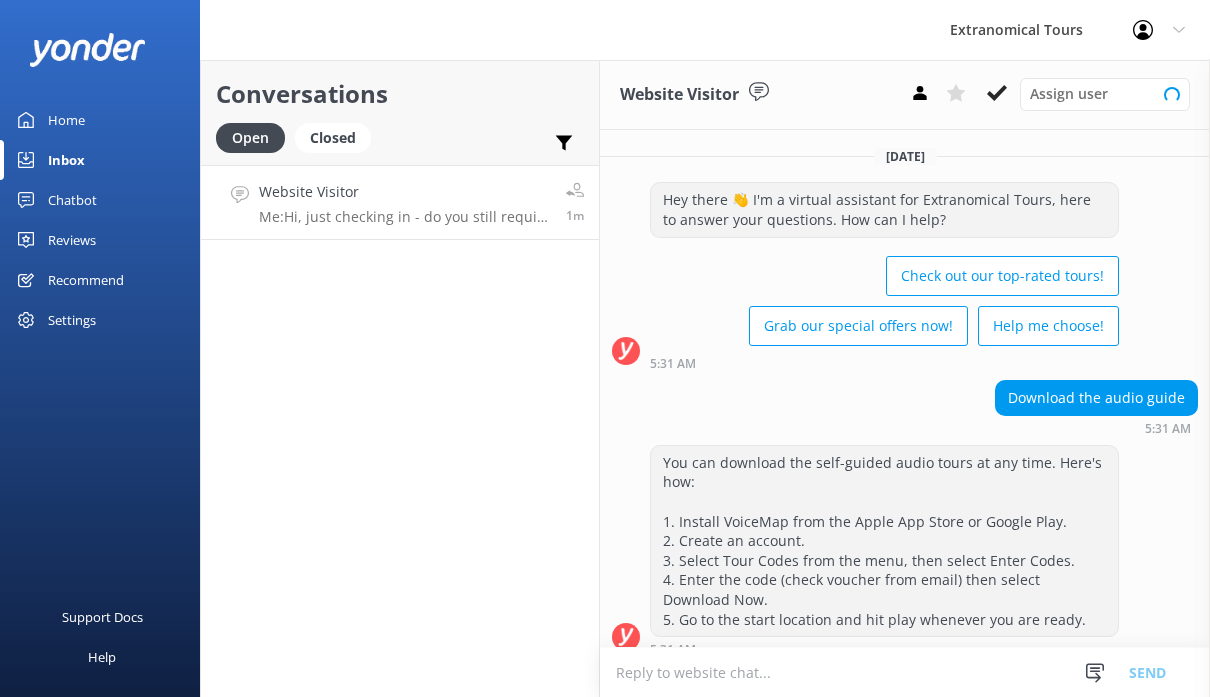 scroll, scrollTop: 167, scrollLeft: 0, axis: vertical 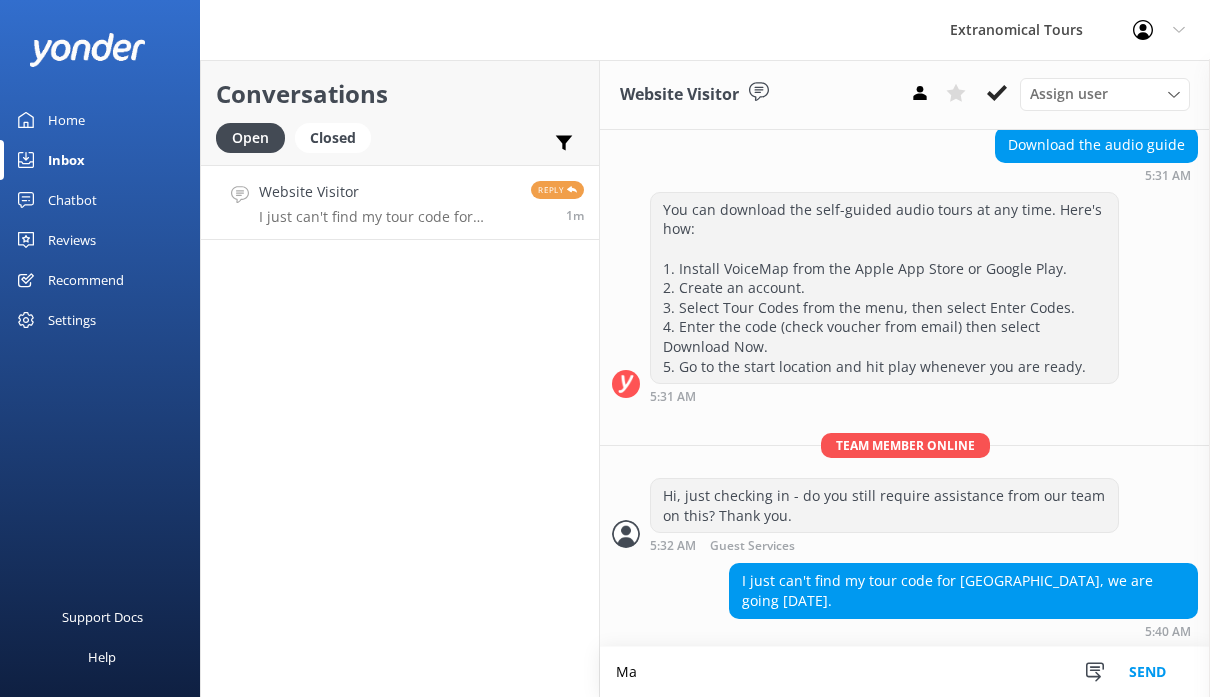 type on "M" 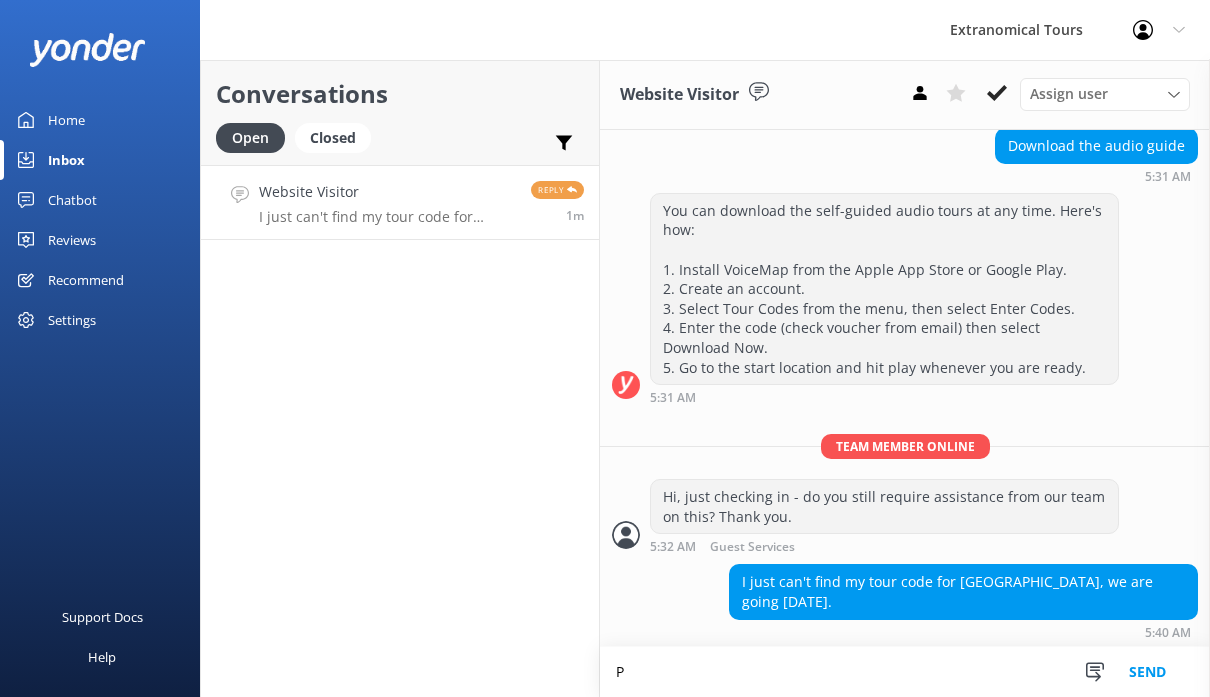 scroll, scrollTop: 253, scrollLeft: 0, axis: vertical 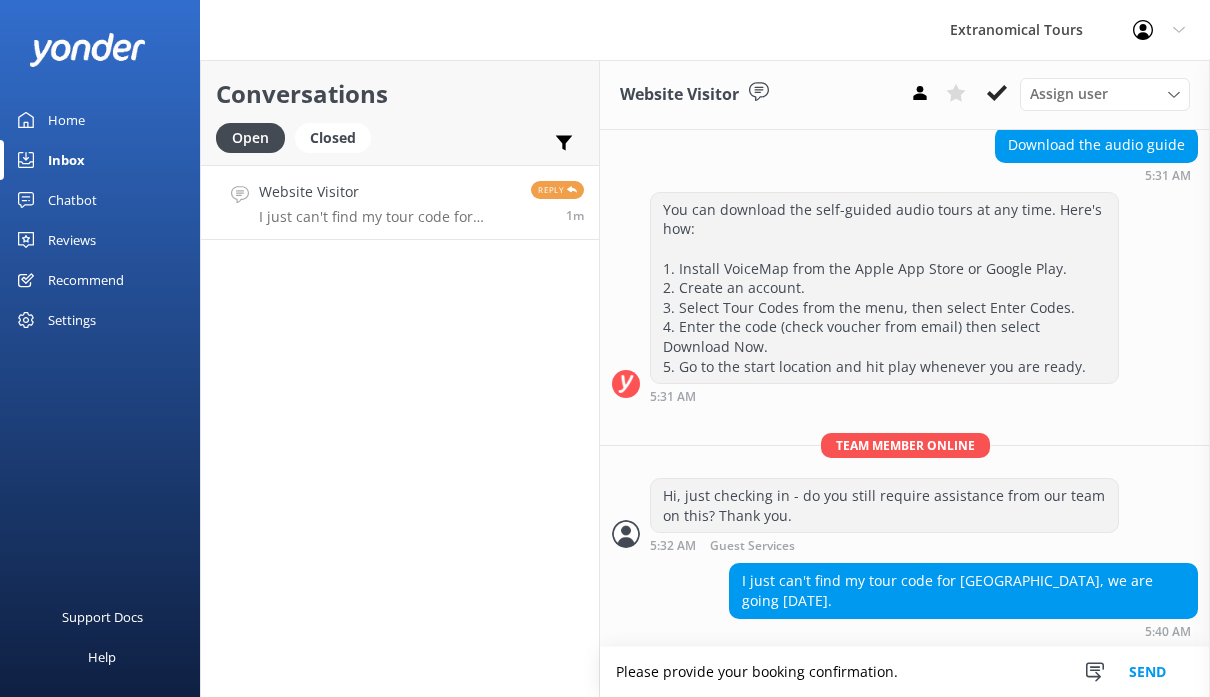 type on "Please provide your booking confirmation." 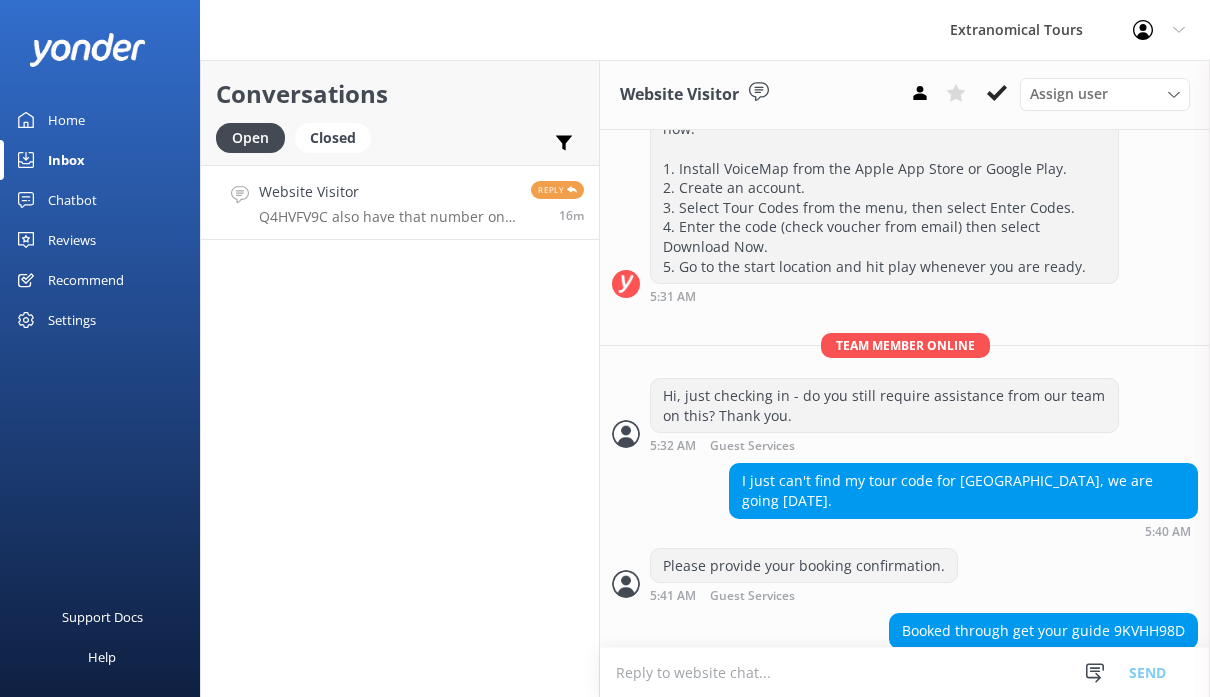 scroll, scrollTop: 447, scrollLeft: 0, axis: vertical 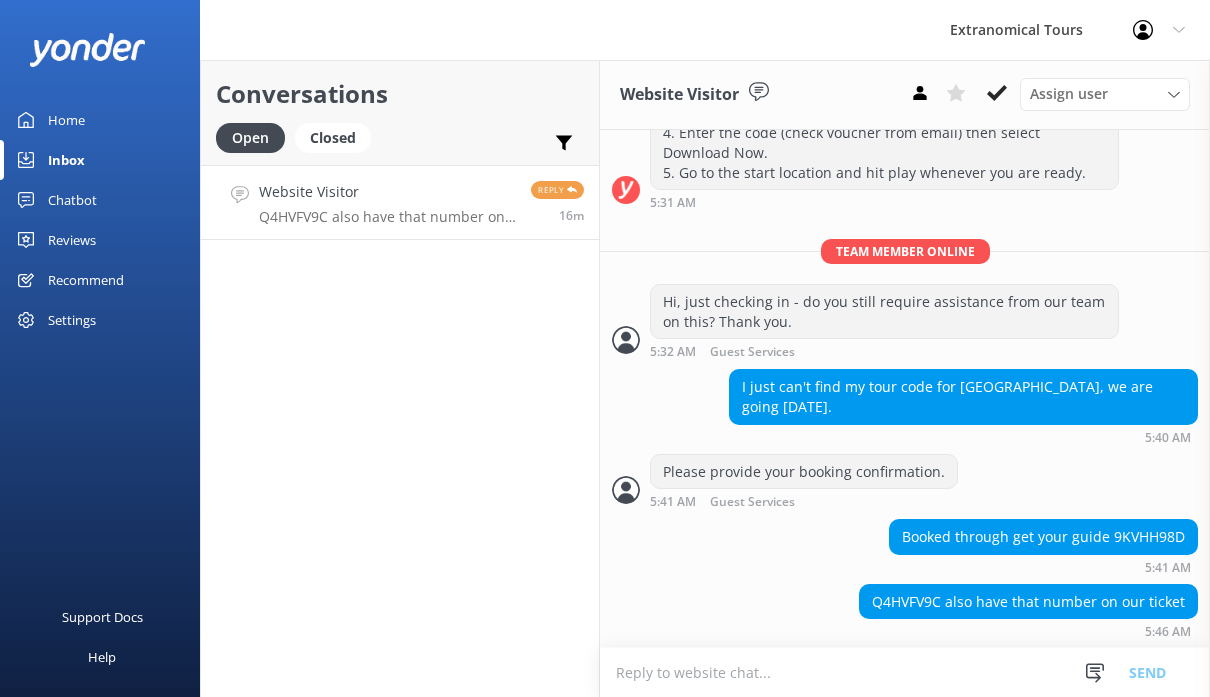 click on "Q4HVFV9C also have that number on our ticket" at bounding box center [1028, 602] 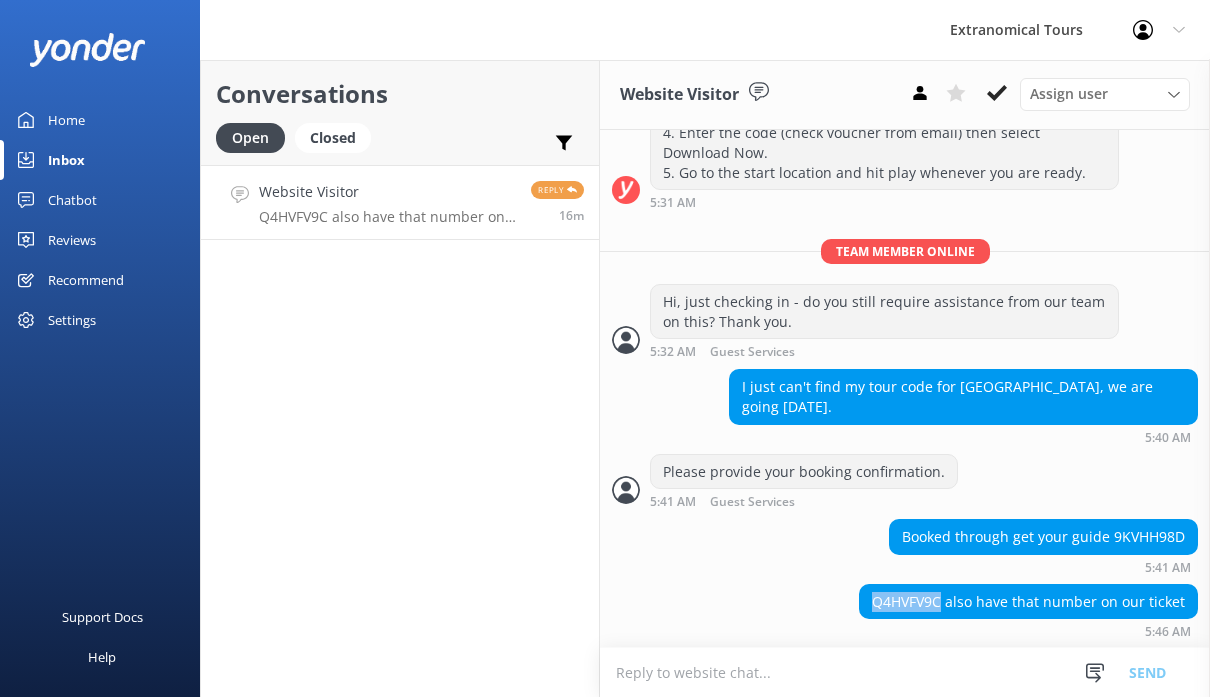 click on "Q4HVFV9C also have that number on our ticket" at bounding box center (1028, 602) 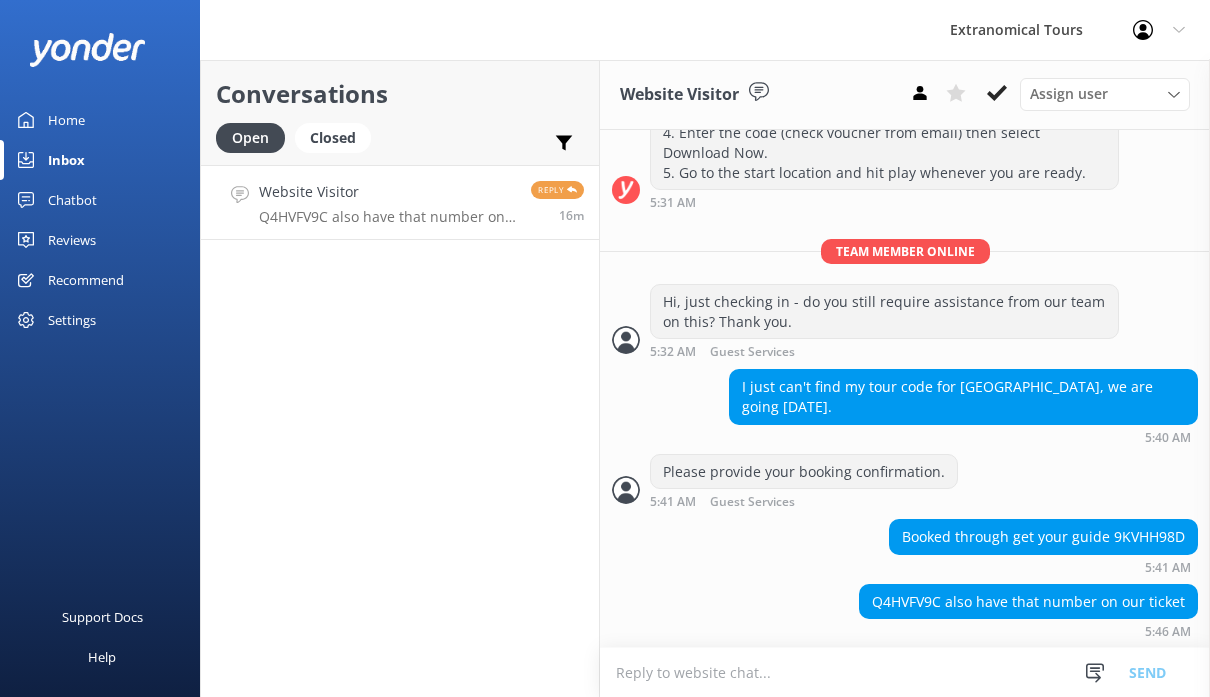 click at bounding box center (905, 672) 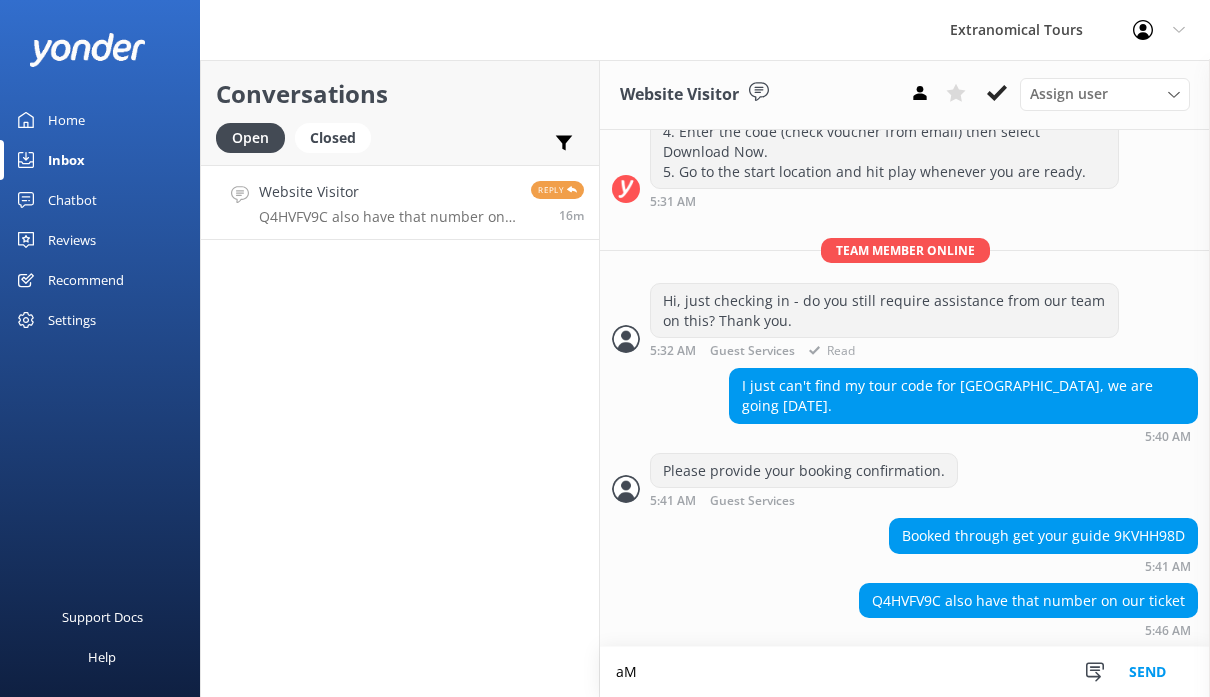 type on "a" 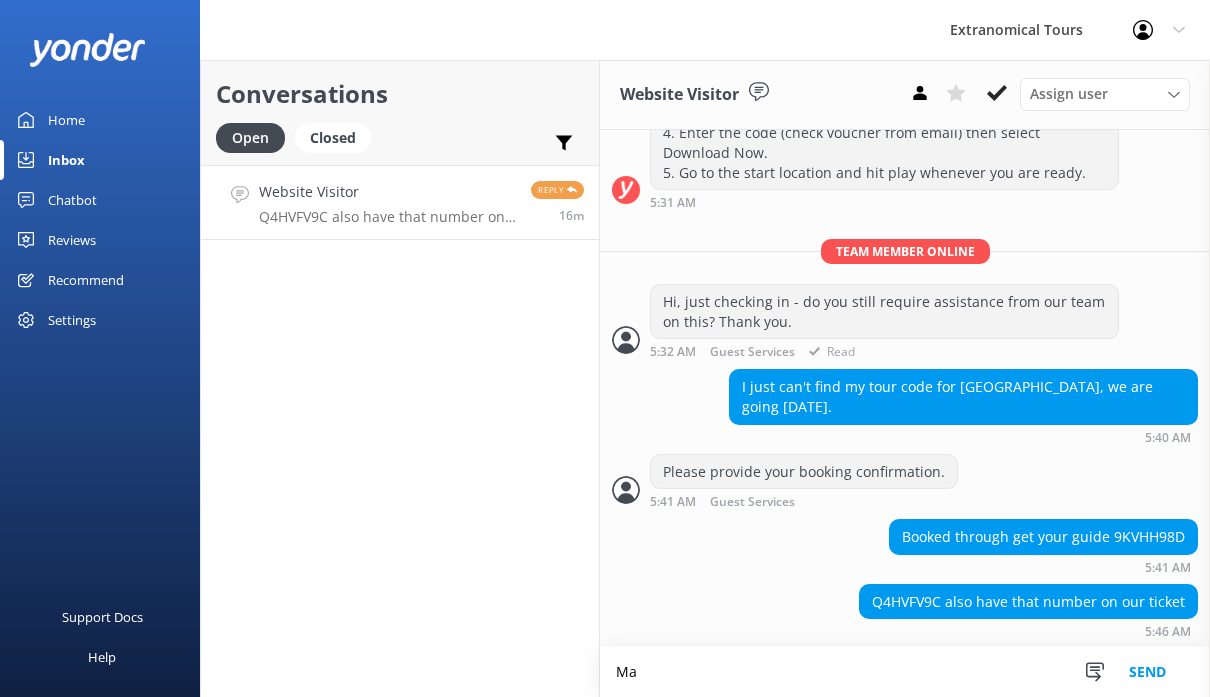 scroll, scrollTop: 448, scrollLeft: 0, axis: vertical 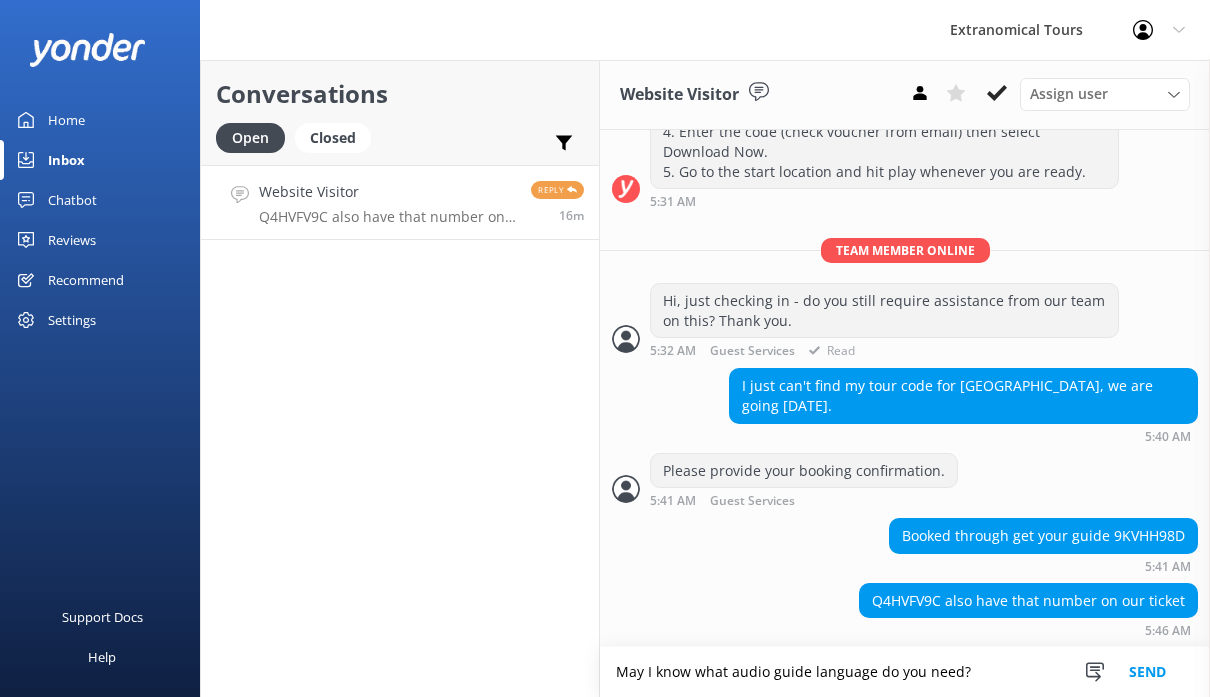 type on "May I know what audio guide language do you need?" 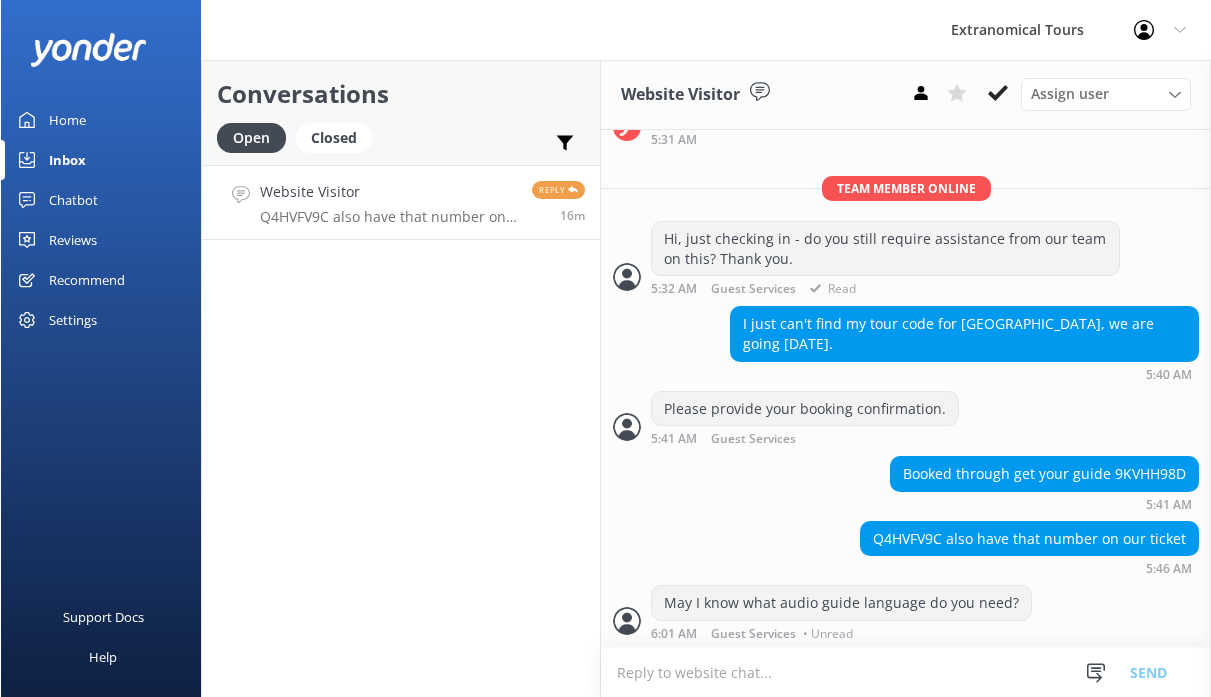 scroll, scrollTop: 512, scrollLeft: 0, axis: vertical 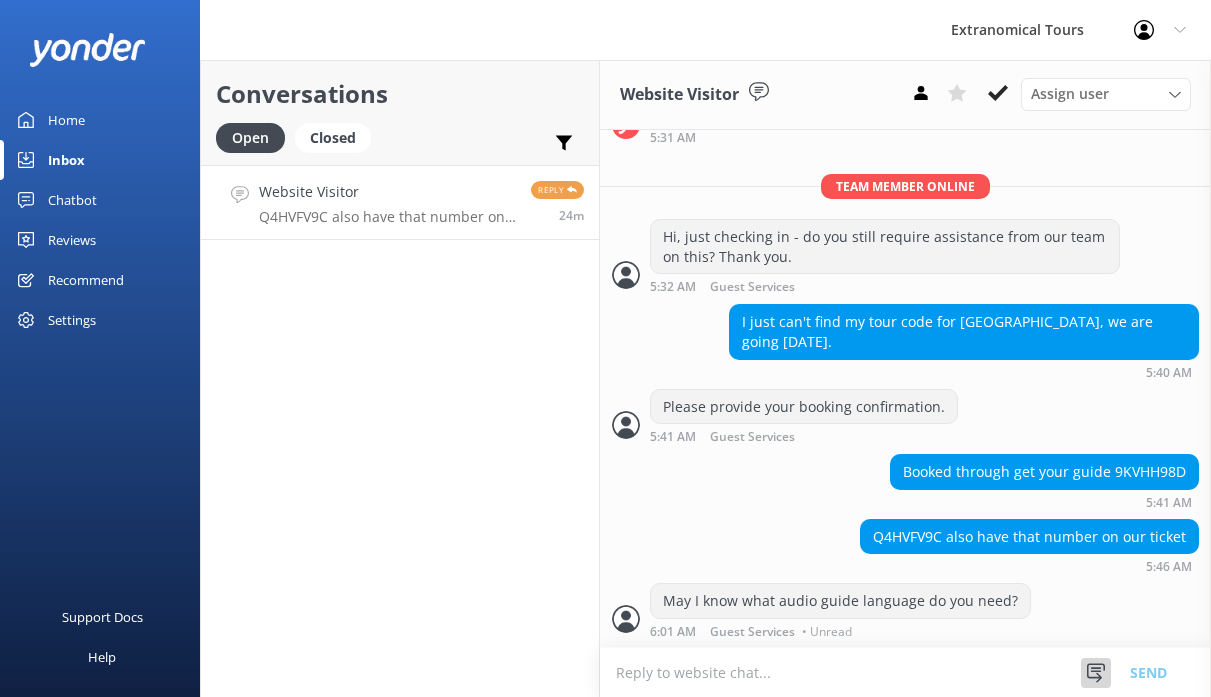 click at bounding box center (1096, 673) 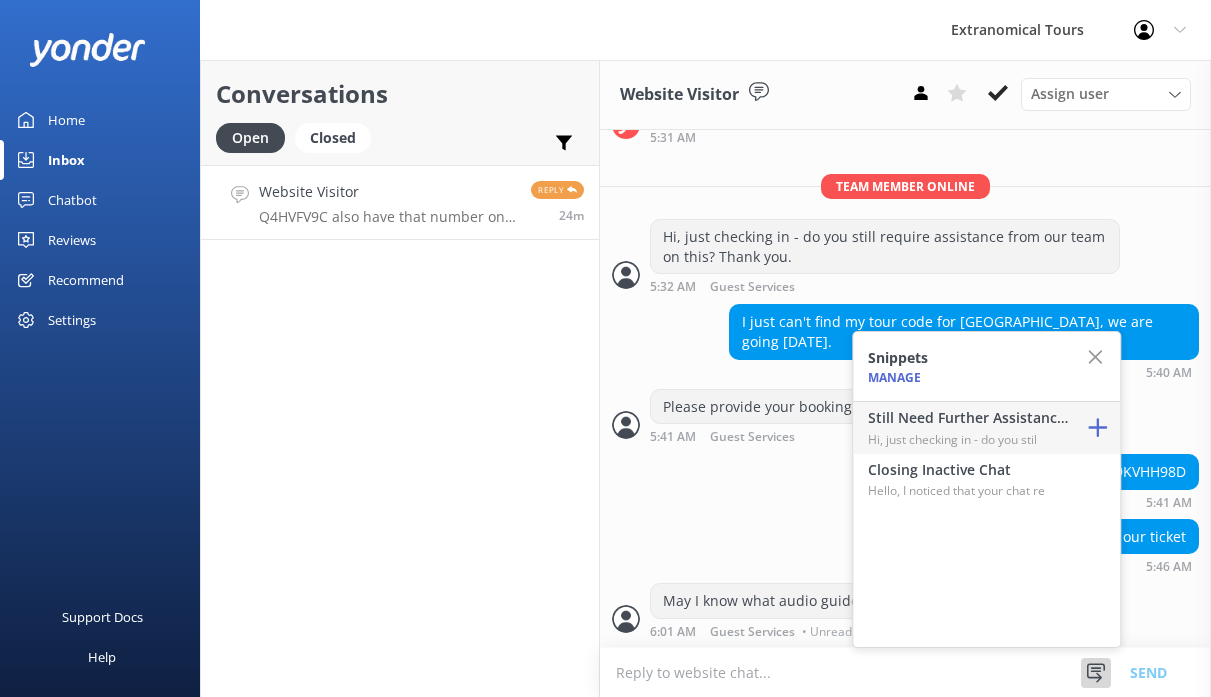 click on "Hi, just checking in - do you stil" at bounding box center (968, 439) 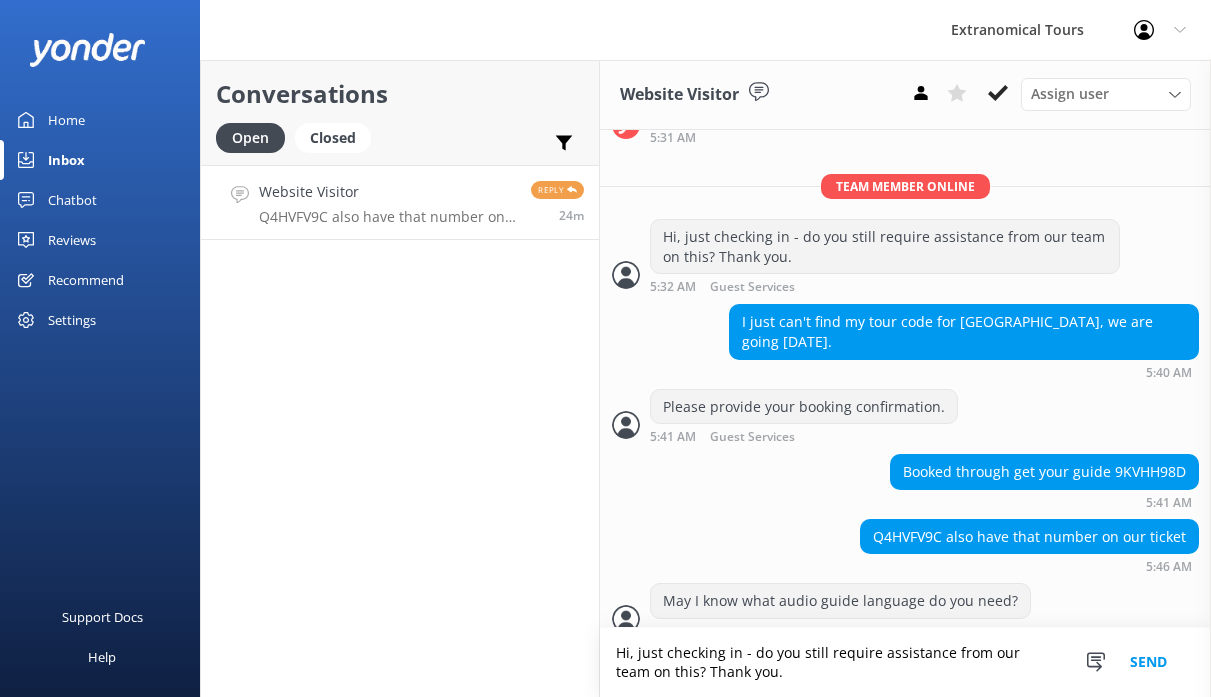 click on "Send" at bounding box center (1148, 662) 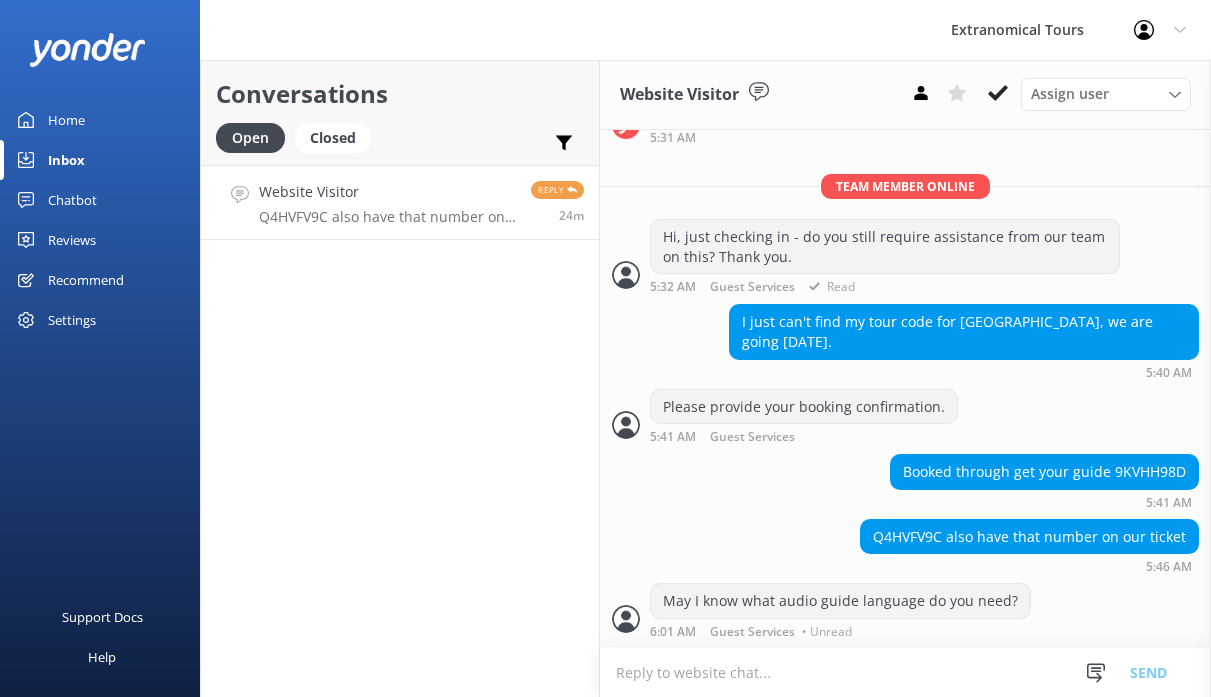 scroll, scrollTop: 596, scrollLeft: 0, axis: vertical 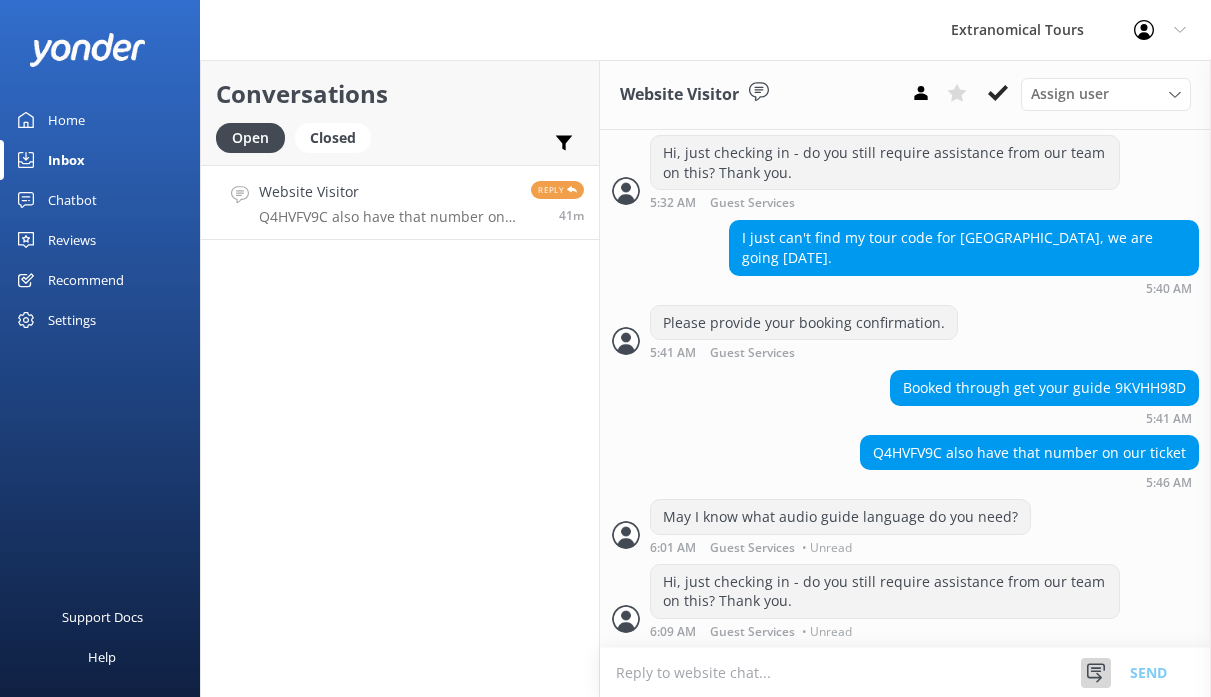 click at bounding box center [1096, 673] 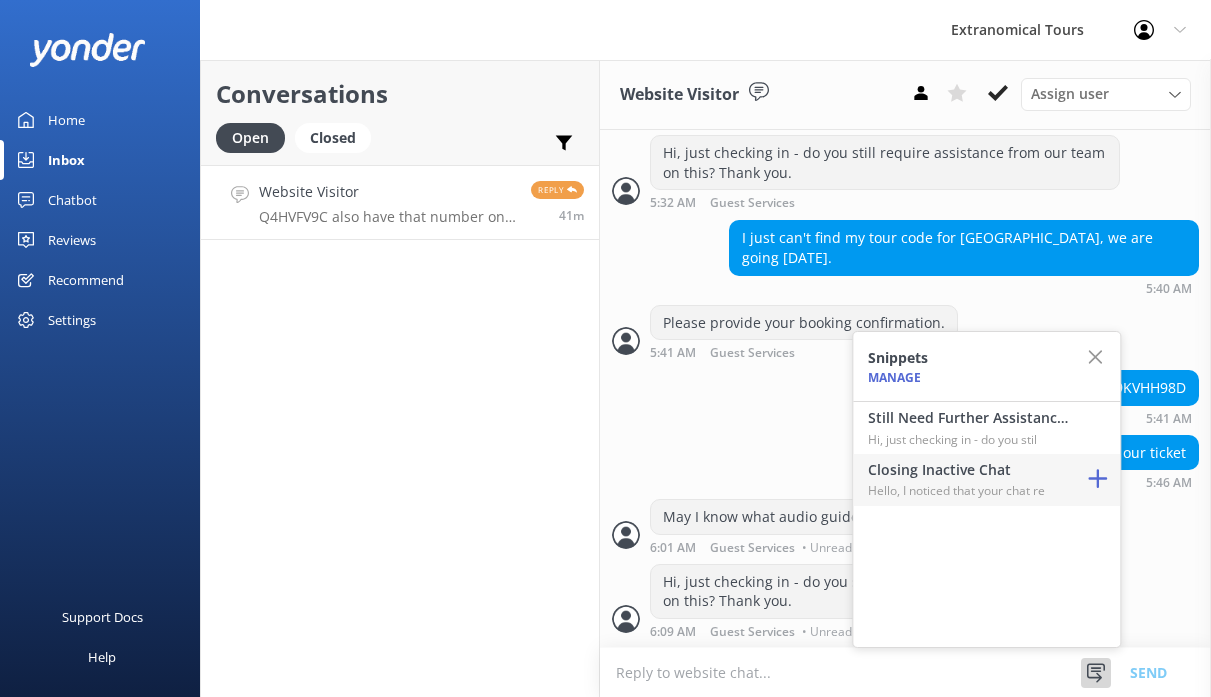 click on "Hello, I noticed that your chat re" at bounding box center (968, 490) 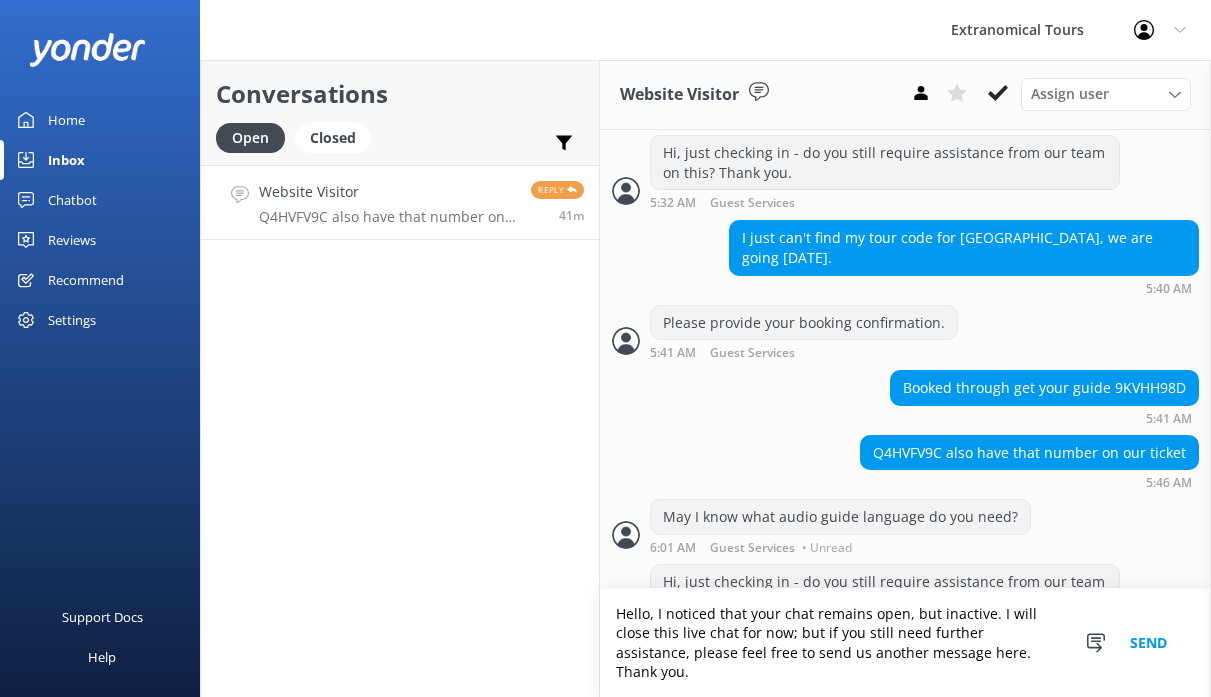 click on "Send" at bounding box center (1148, 643) 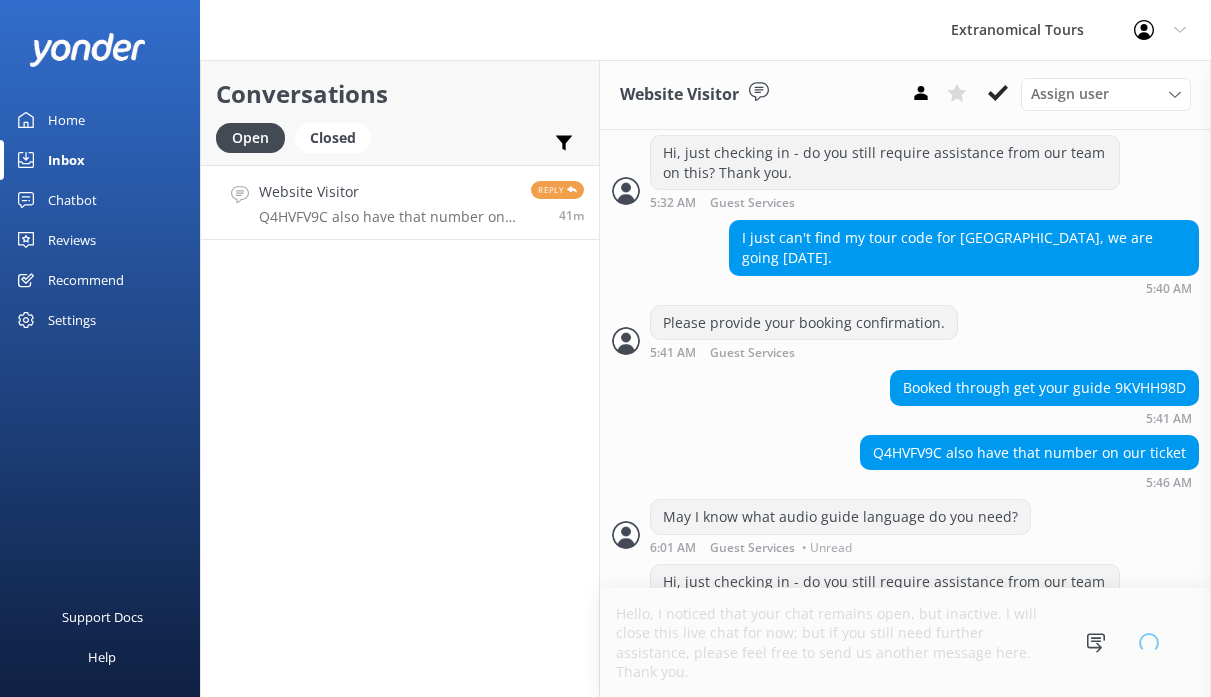 scroll, scrollTop: 655, scrollLeft: 0, axis: vertical 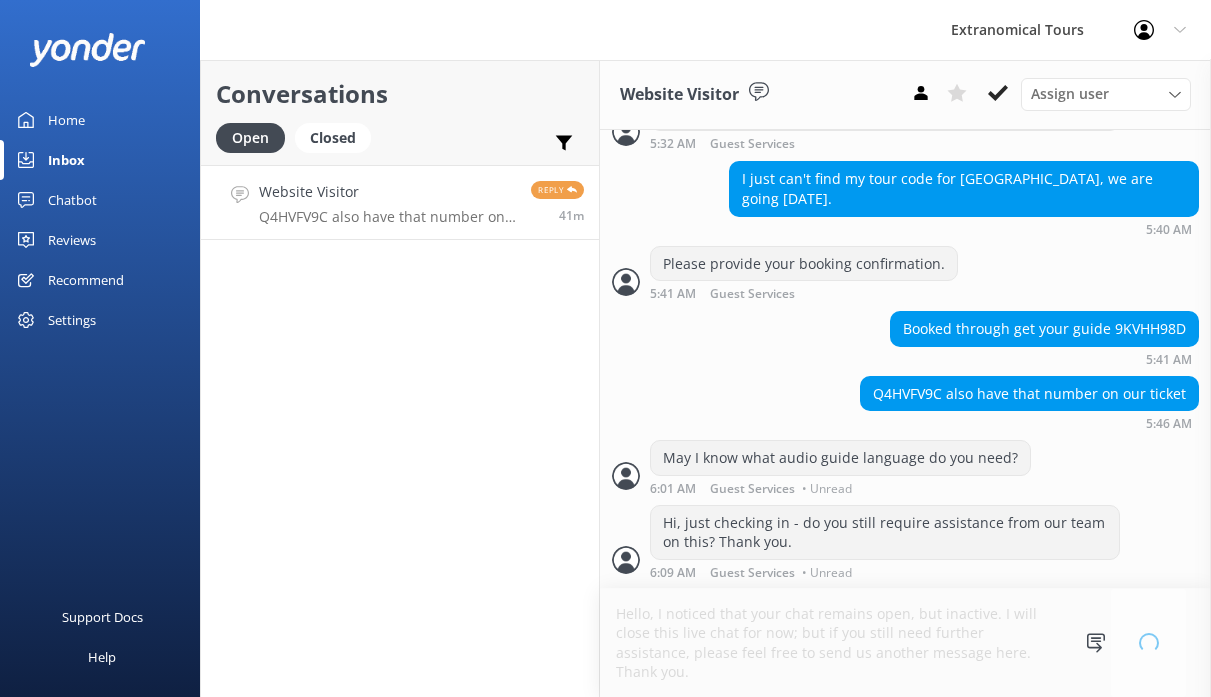 type 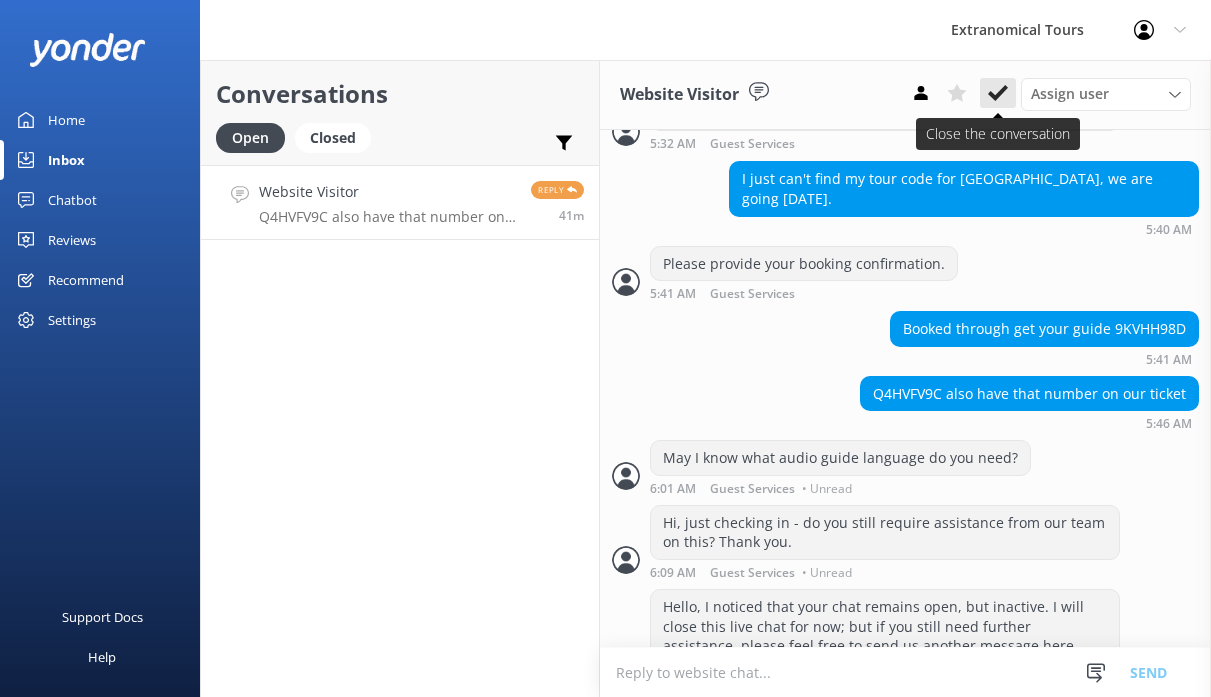 scroll, scrollTop: 700, scrollLeft: 0, axis: vertical 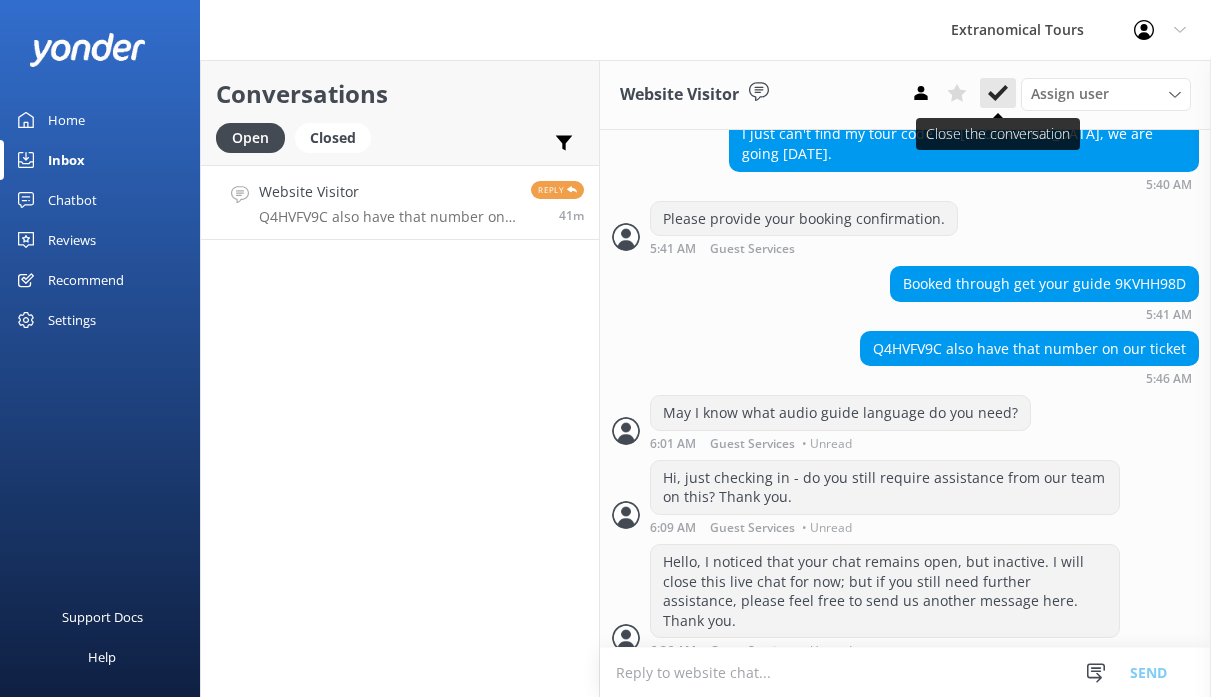 click 